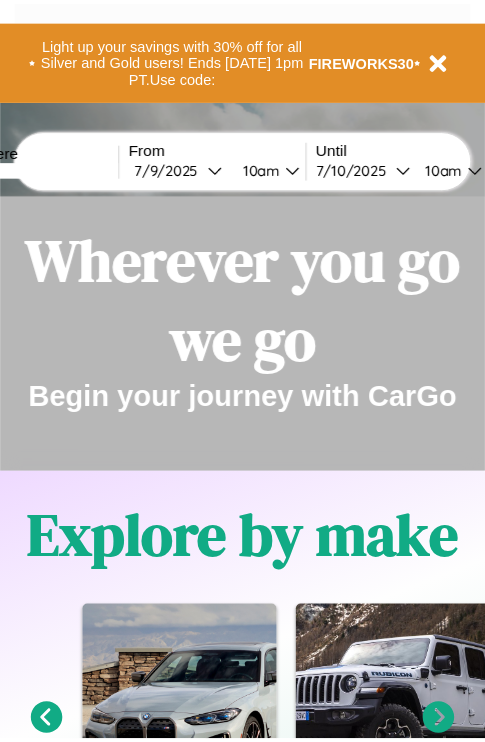 scroll, scrollTop: 0, scrollLeft: 0, axis: both 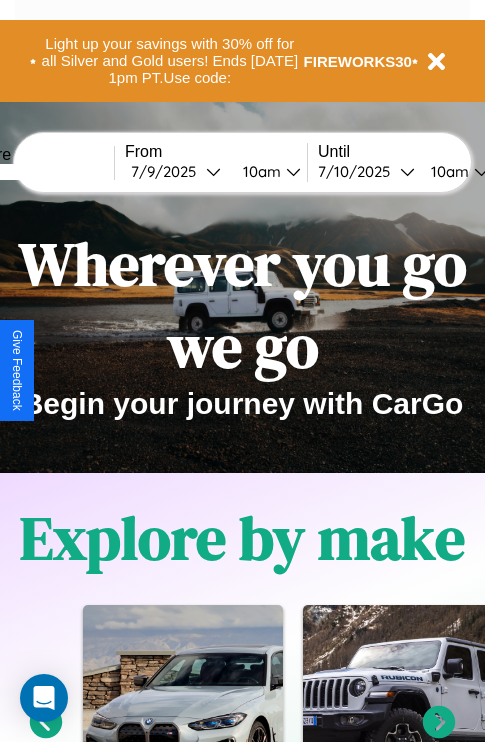 click at bounding box center [39, 172] 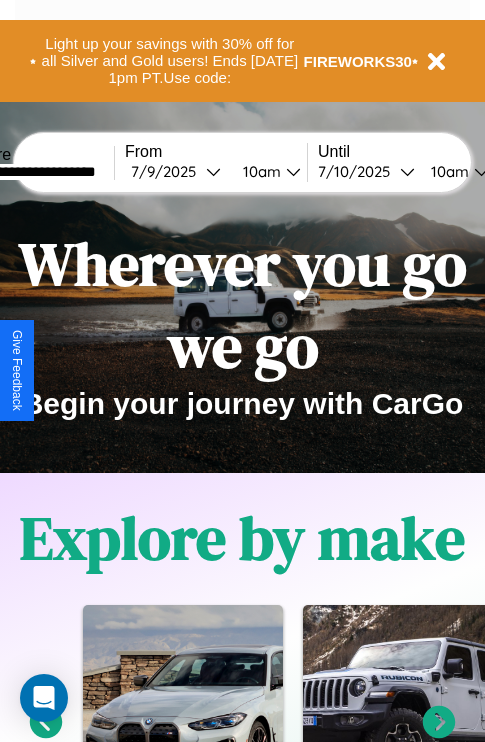 type on "**********" 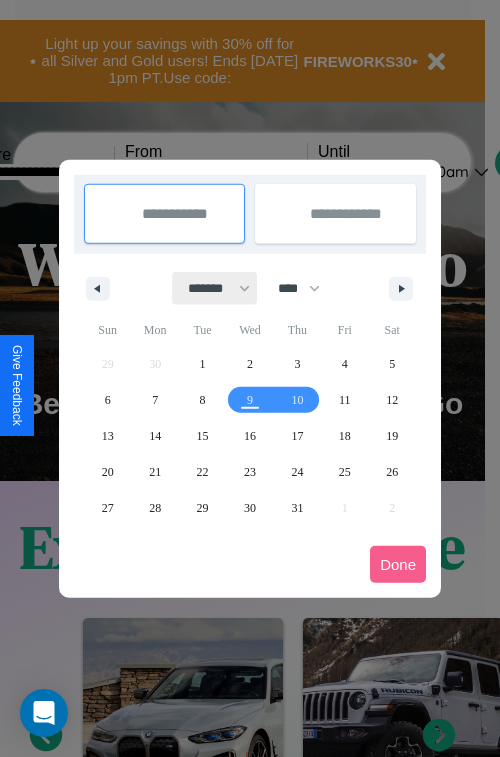 click on "******* ******** ***** ***** *** **** **** ****** ********* ******* ******** ********" at bounding box center (215, 288) 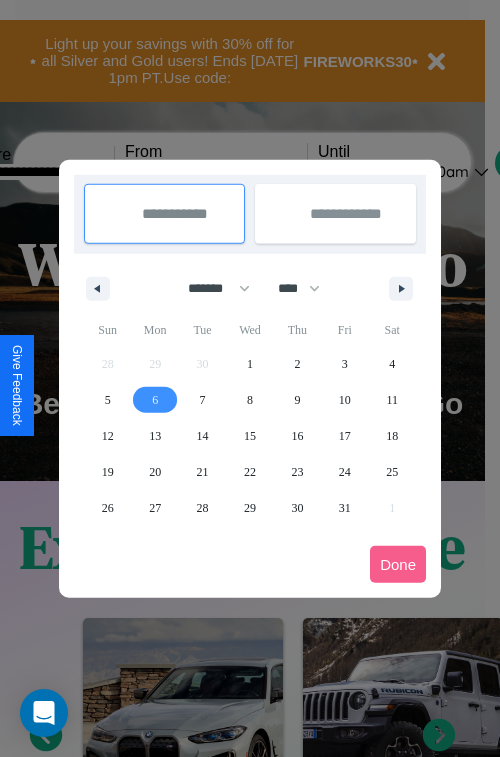 click on "6" at bounding box center (155, 400) 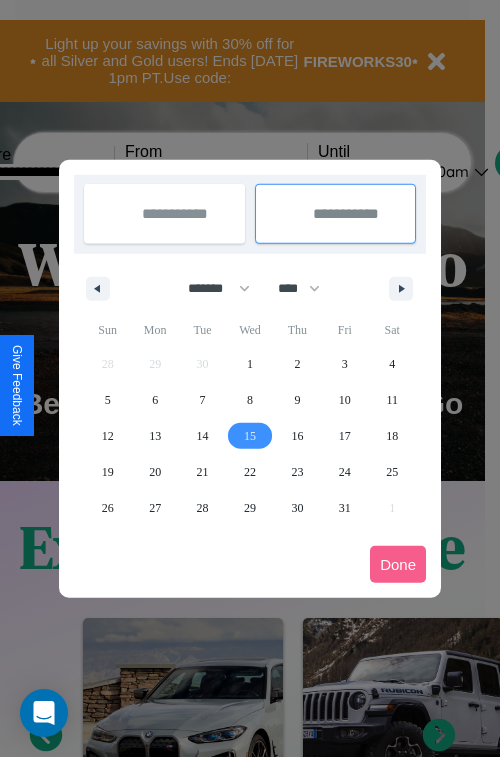 click on "15" at bounding box center [250, 436] 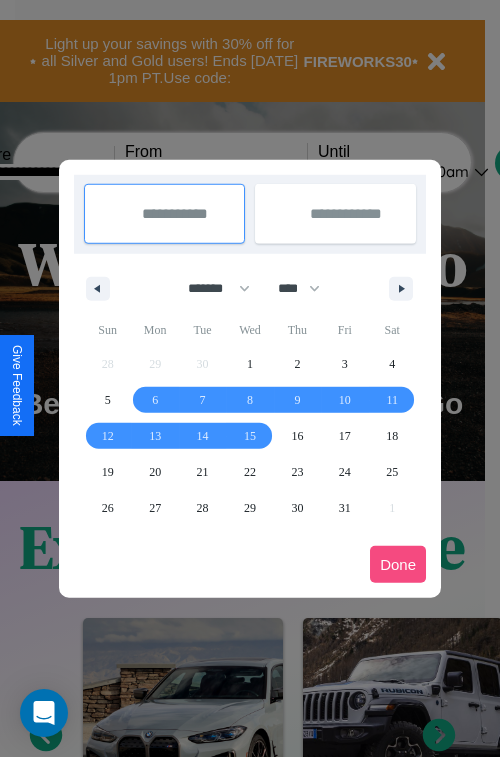 click on "Done" at bounding box center [398, 564] 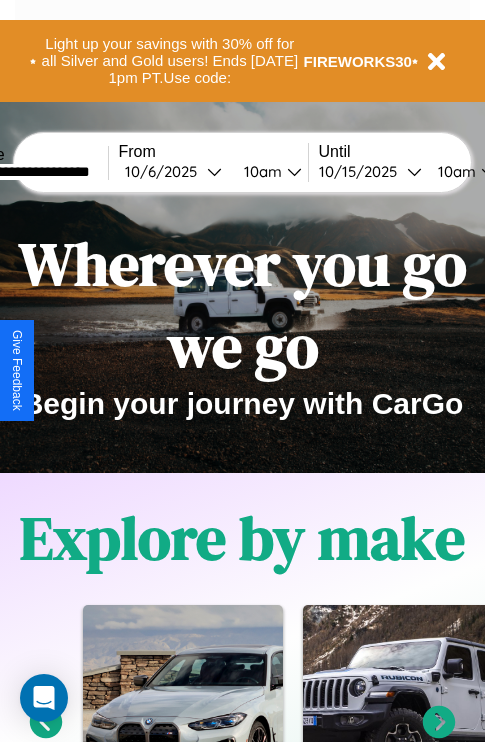 scroll, scrollTop: 0, scrollLeft: 78, axis: horizontal 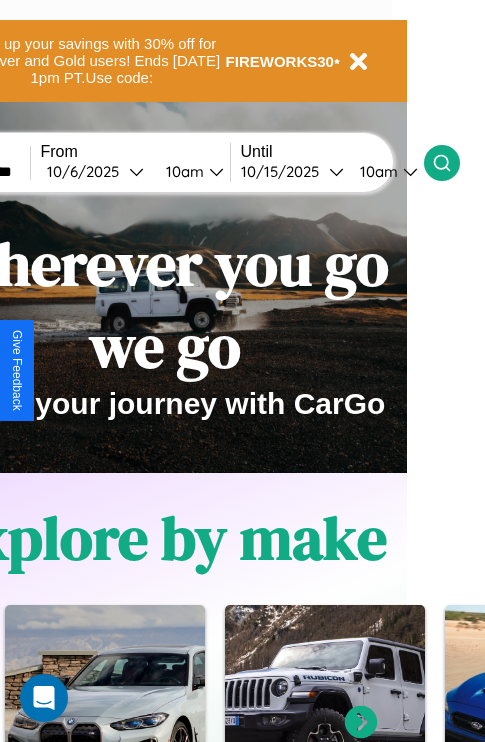 click 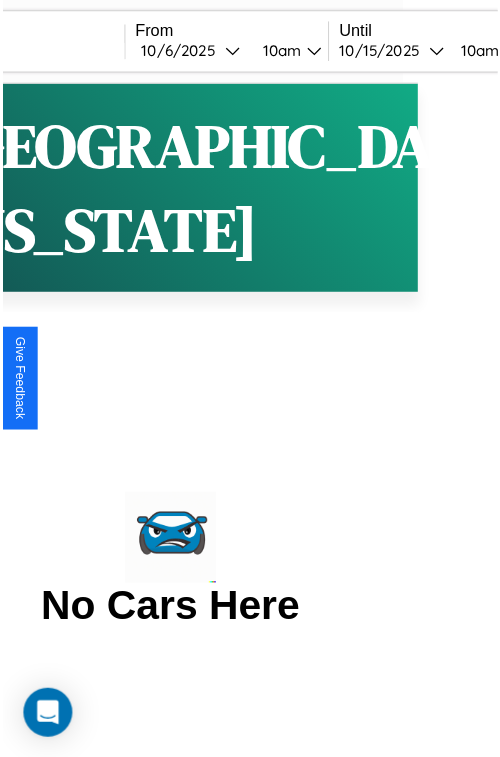 scroll, scrollTop: 0, scrollLeft: 0, axis: both 